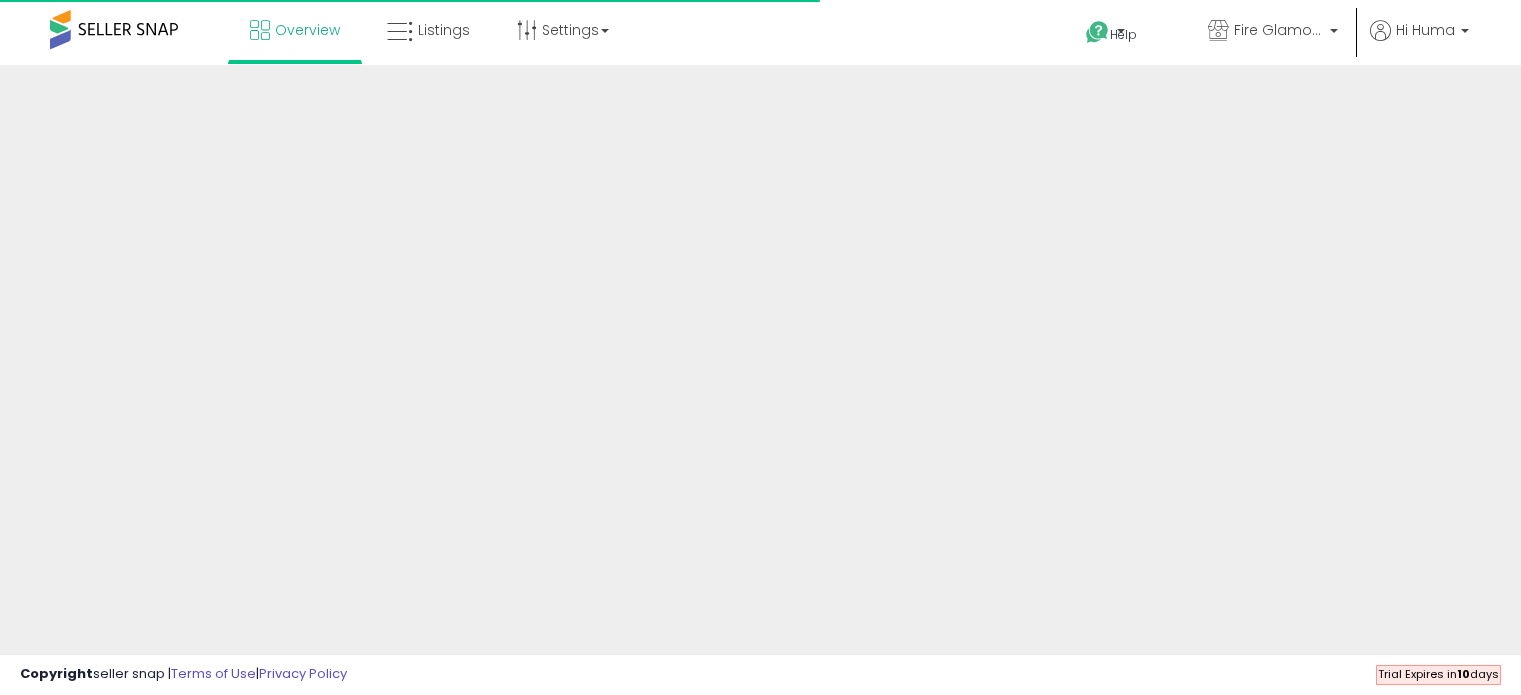 scroll, scrollTop: 0, scrollLeft: 0, axis: both 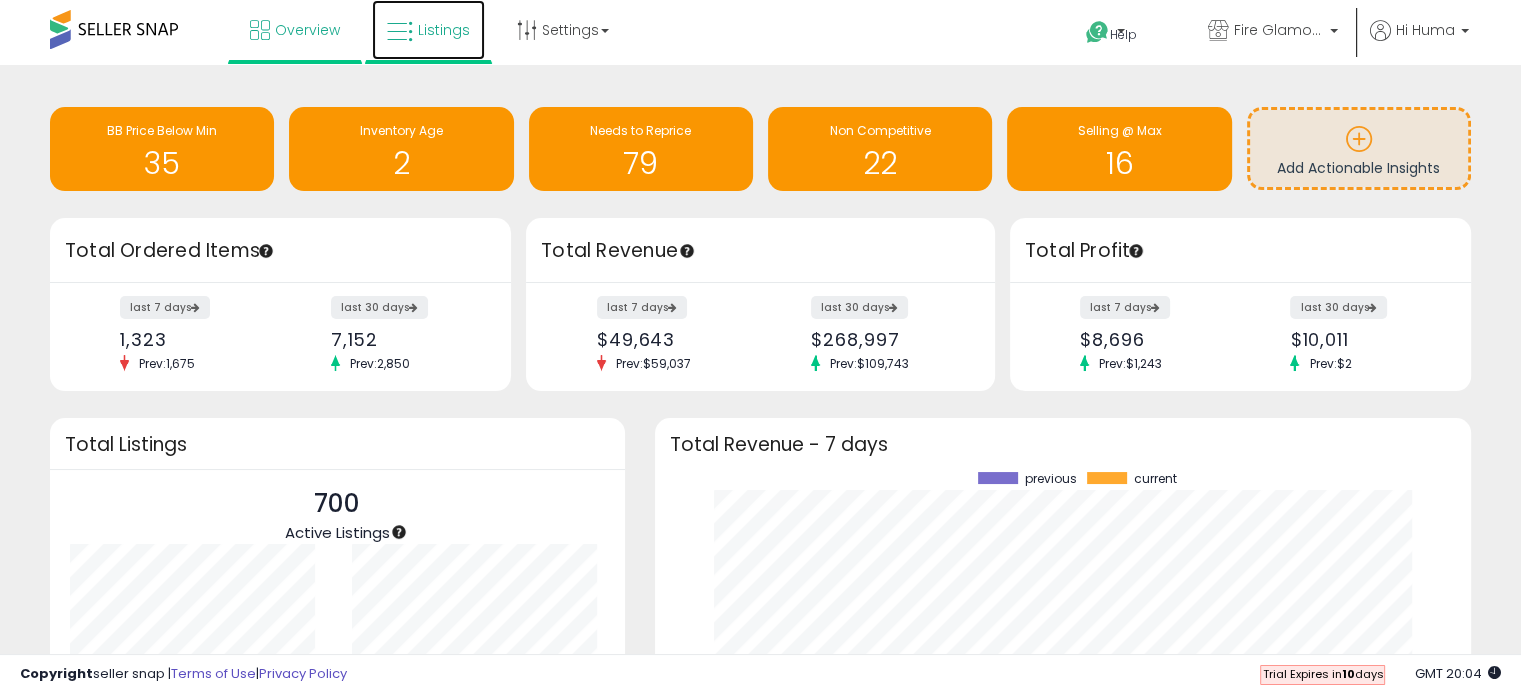click on "Listings" at bounding box center [444, 30] 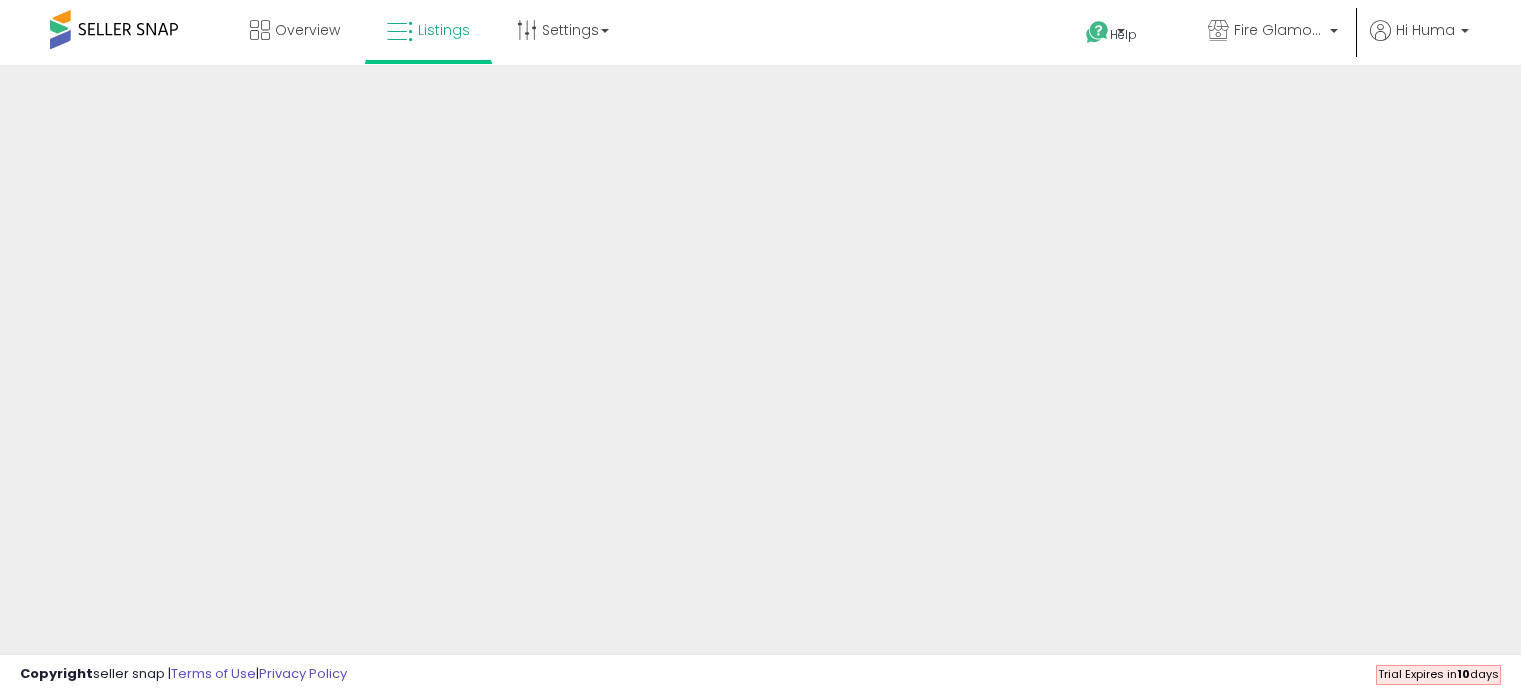 scroll, scrollTop: 0, scrollLeft: 0, axis: both 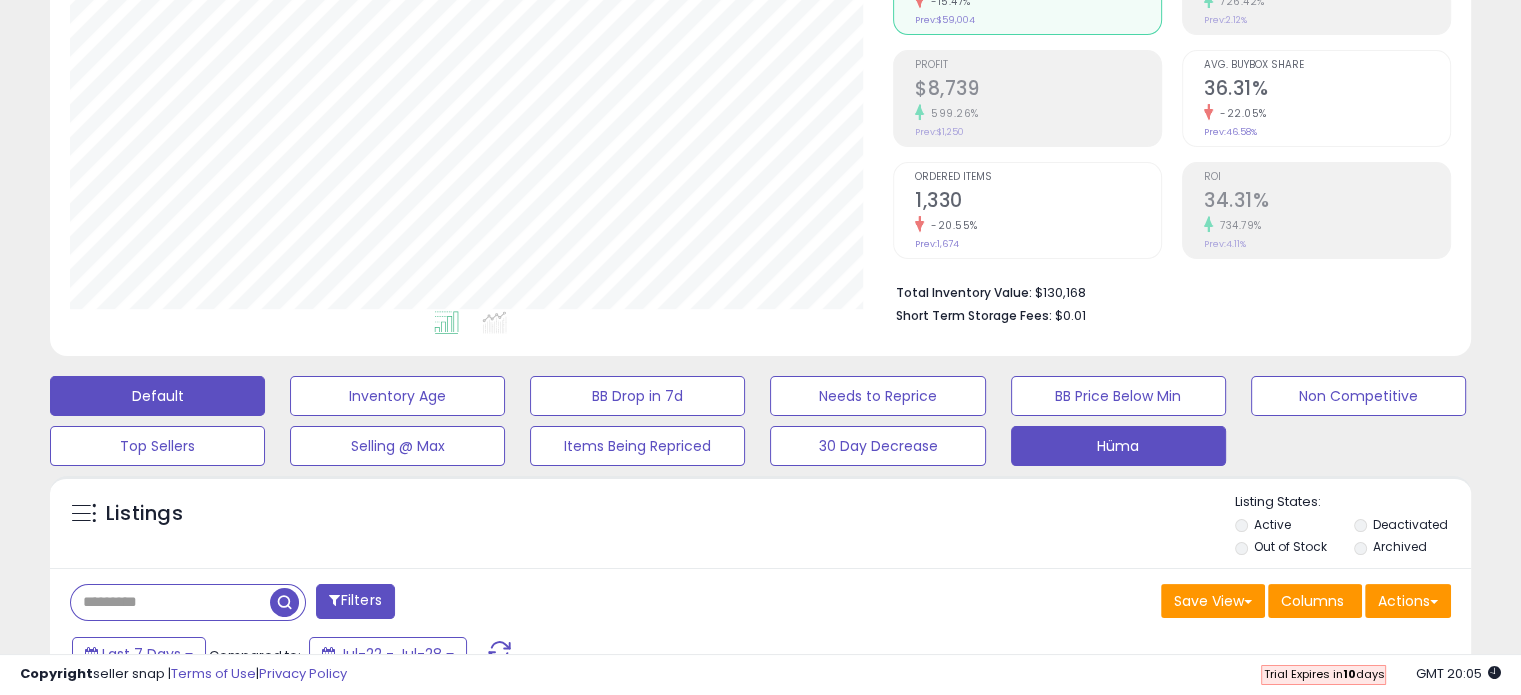 click on "Hüma" at bounding box center (397, 396) 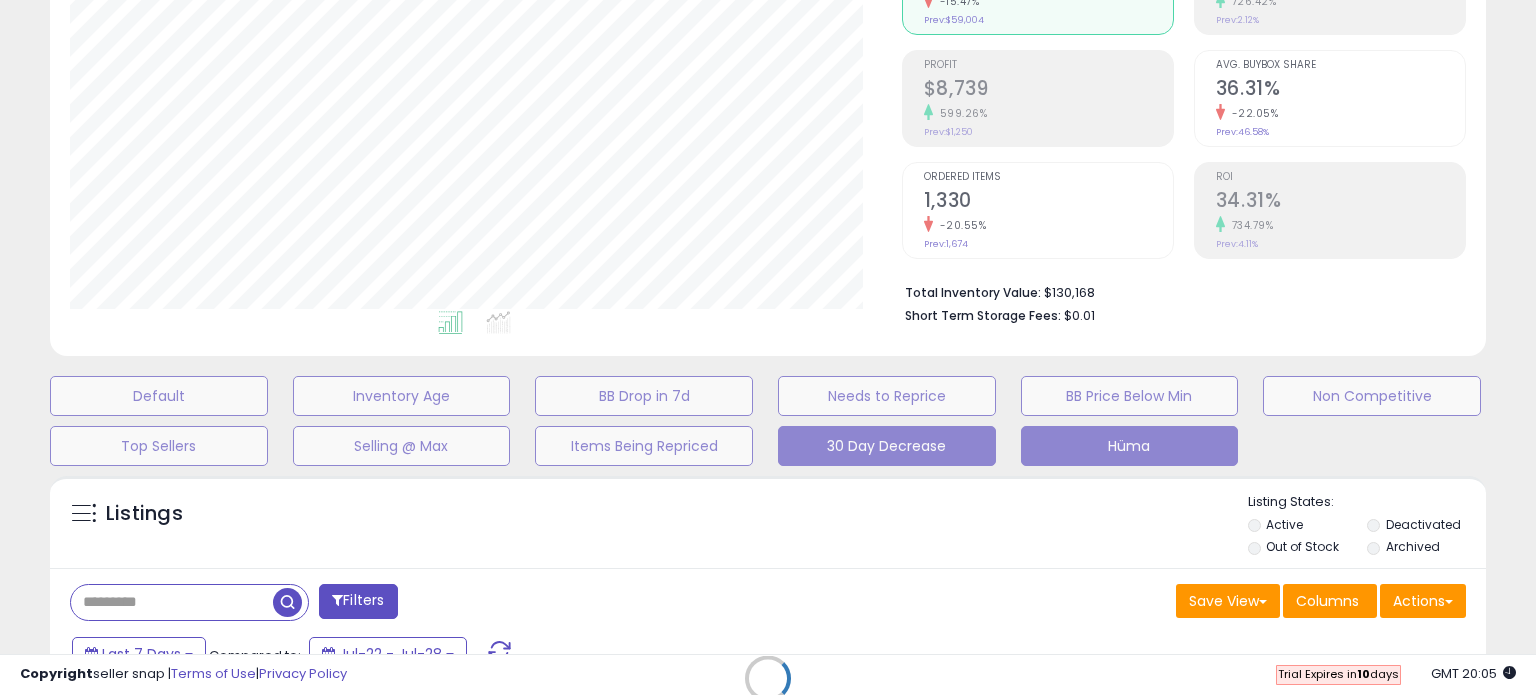 scroll, scrollTop: 999589, scrollLeft: 999168, axis: both 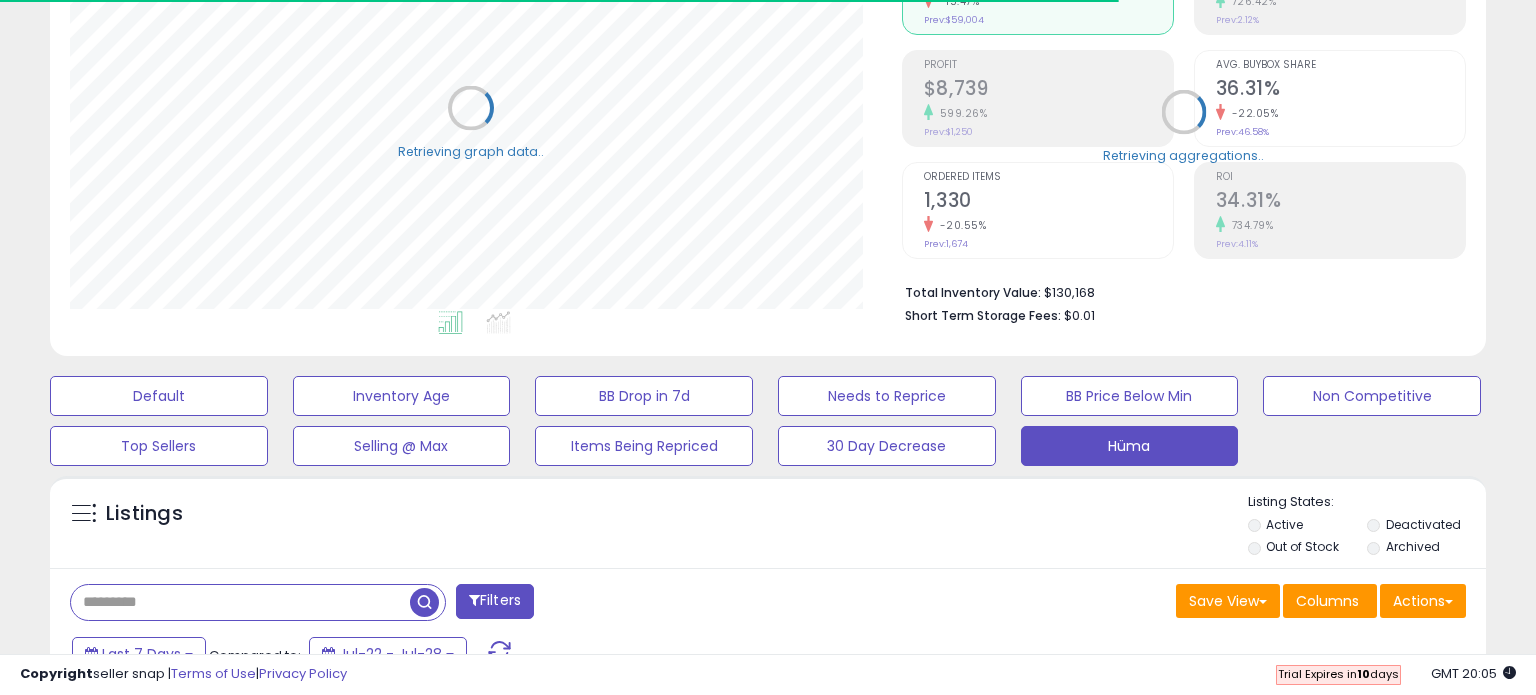 click at bounding box center (240, 602) 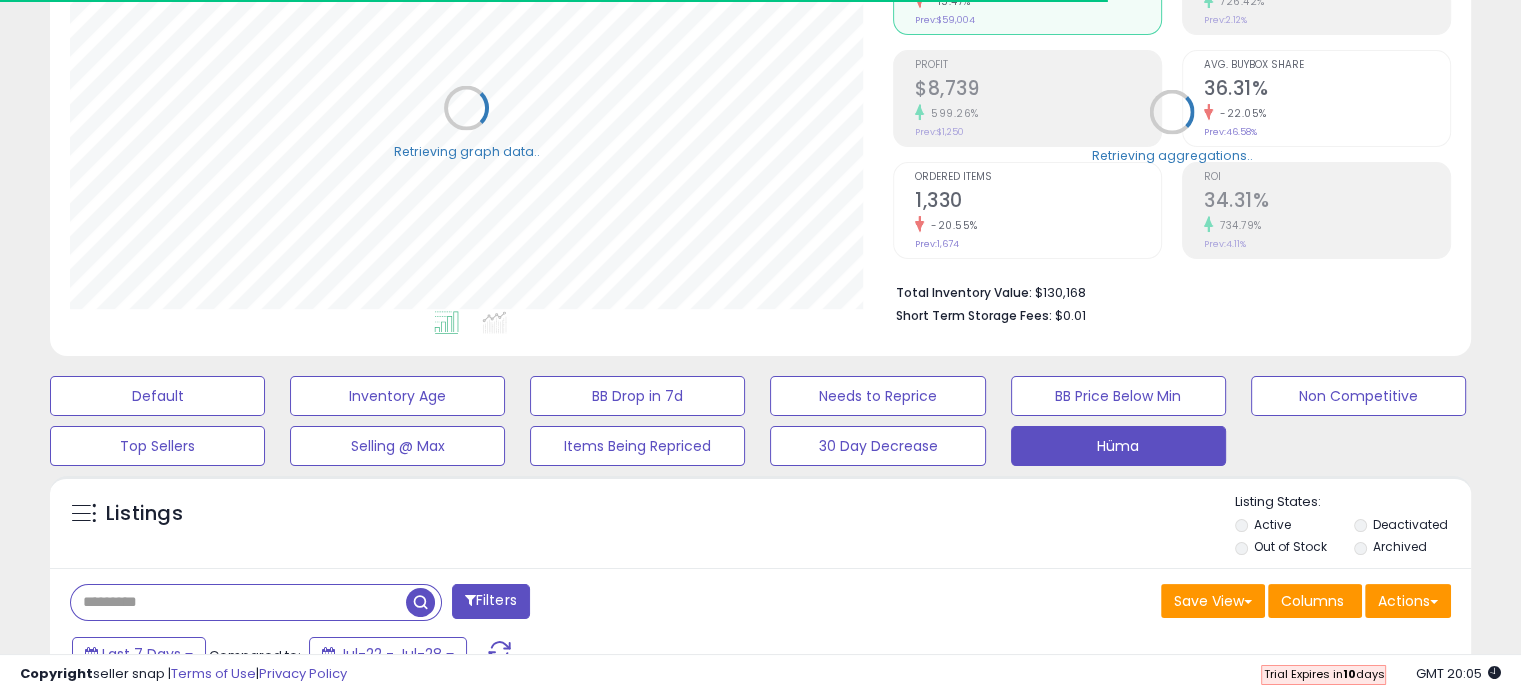 scroll, scrollTop: 409, scrollLeft: 822, axis: both 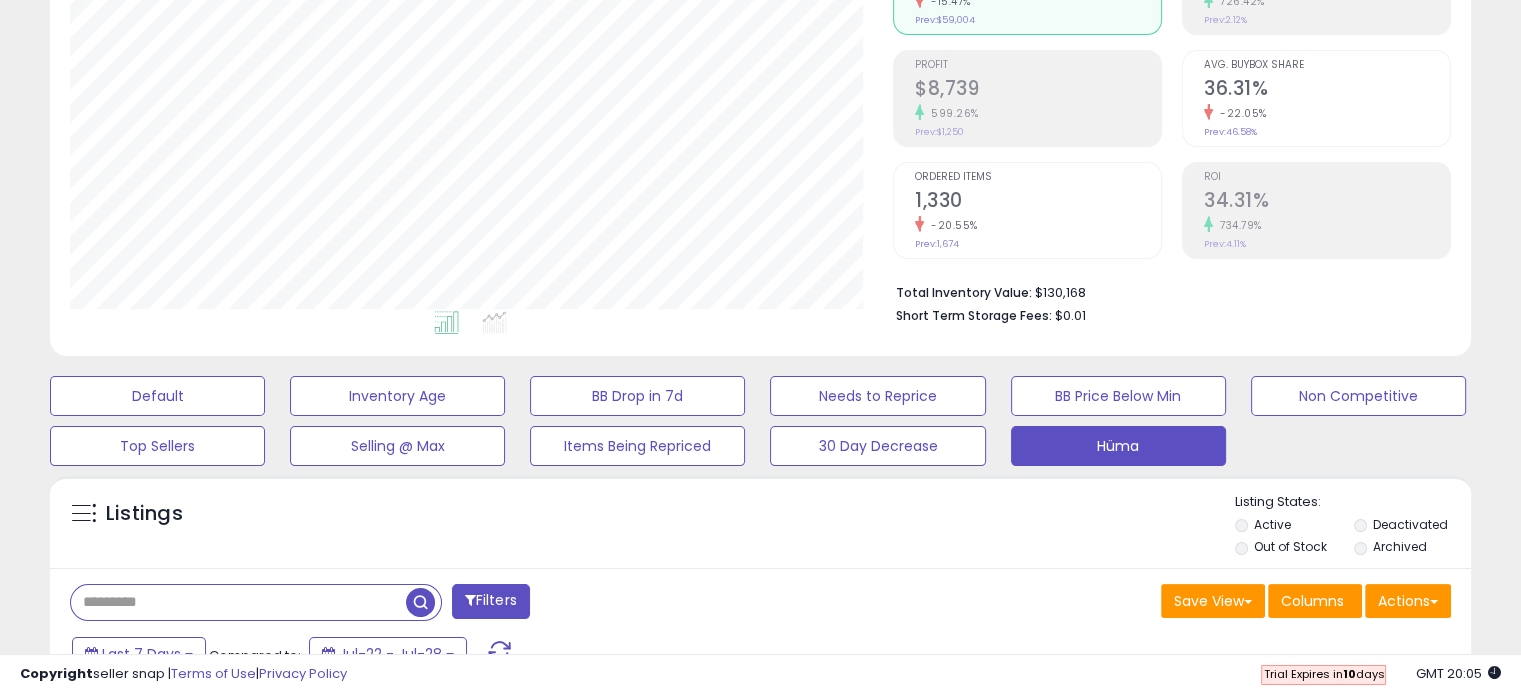paste on "**********" 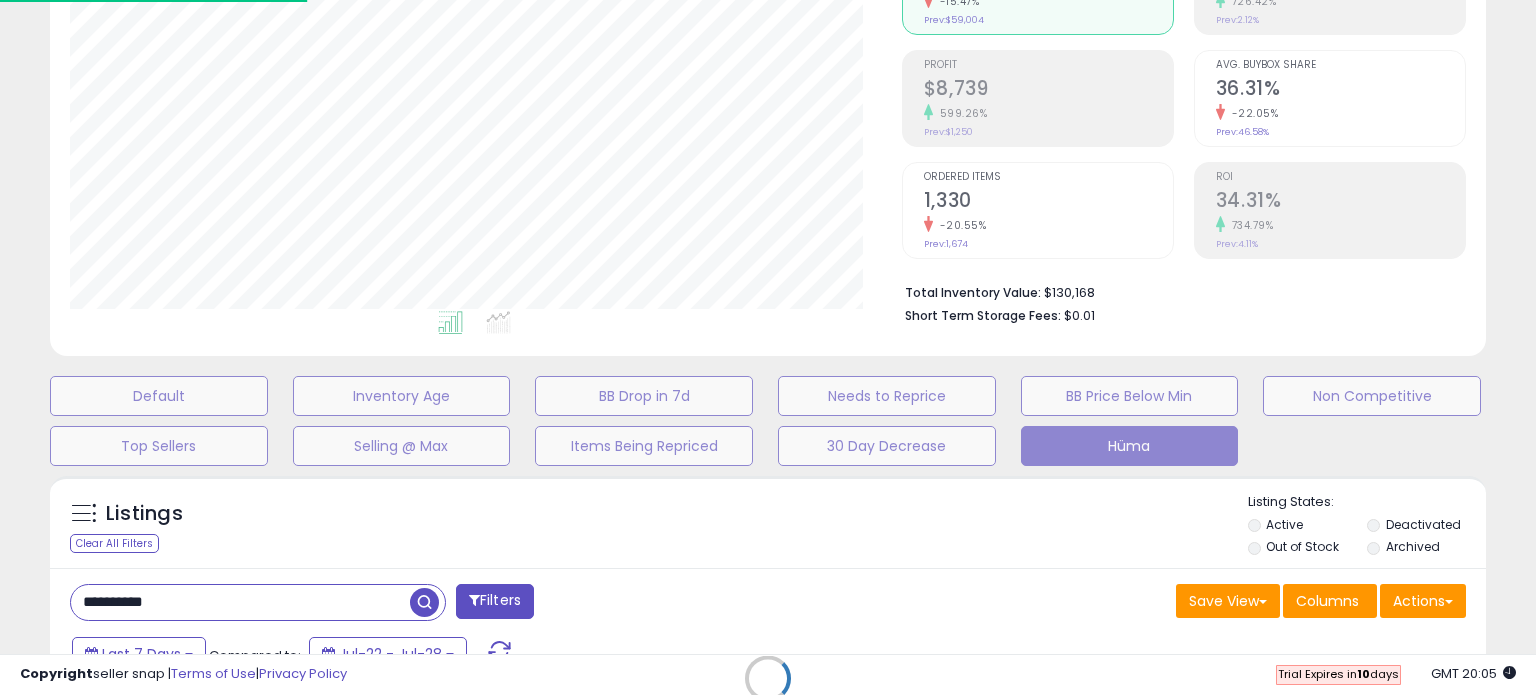 scroll, scrollTop: 999589, scrollLeft: 999168, axis: both 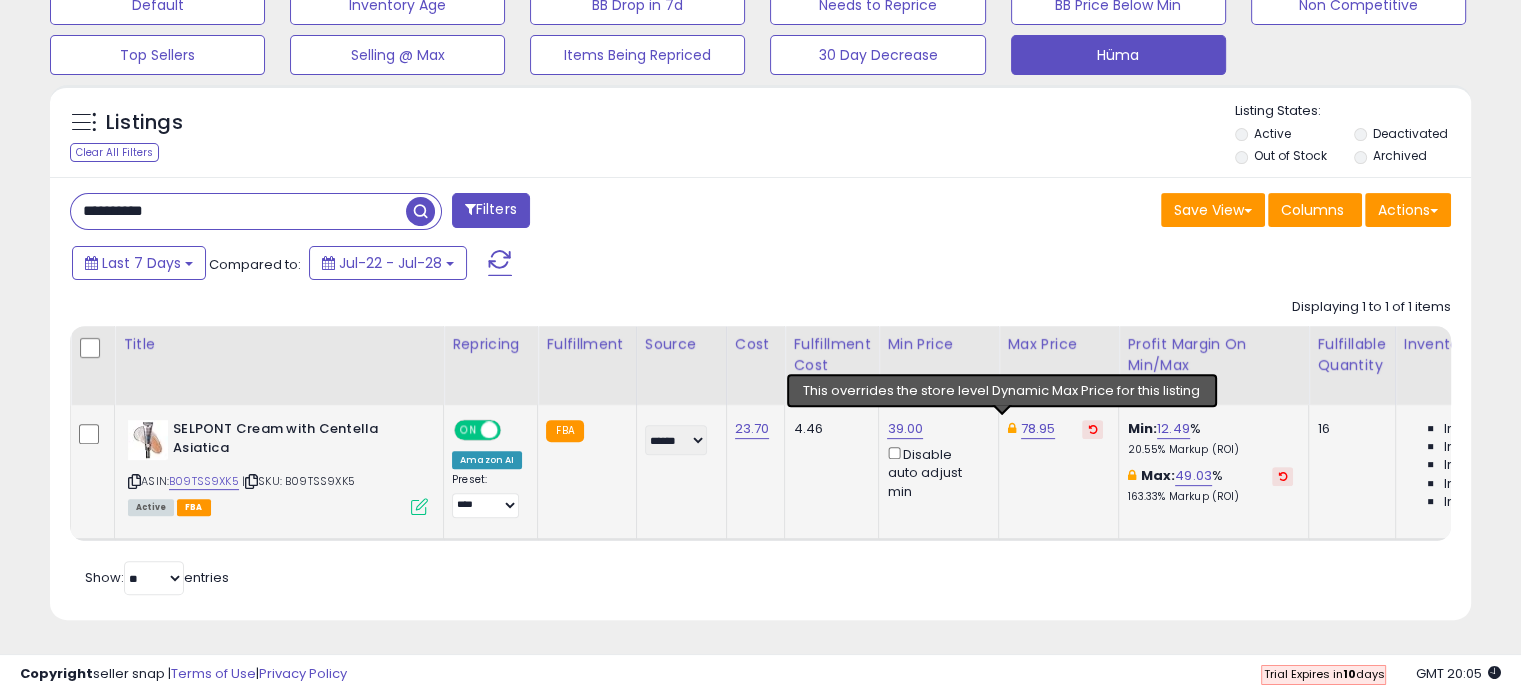 click at bounding box center [1011, 428] 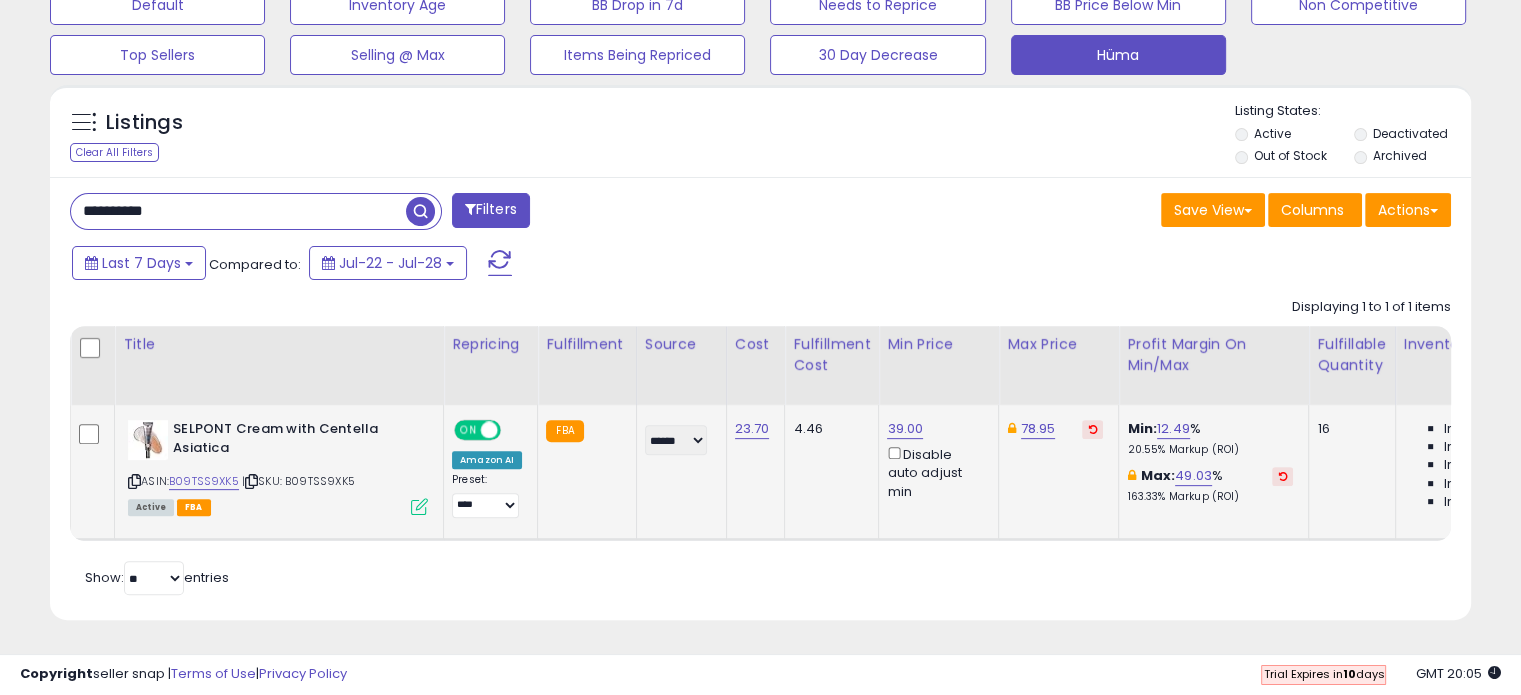 click at bounding box center [1011, 428] 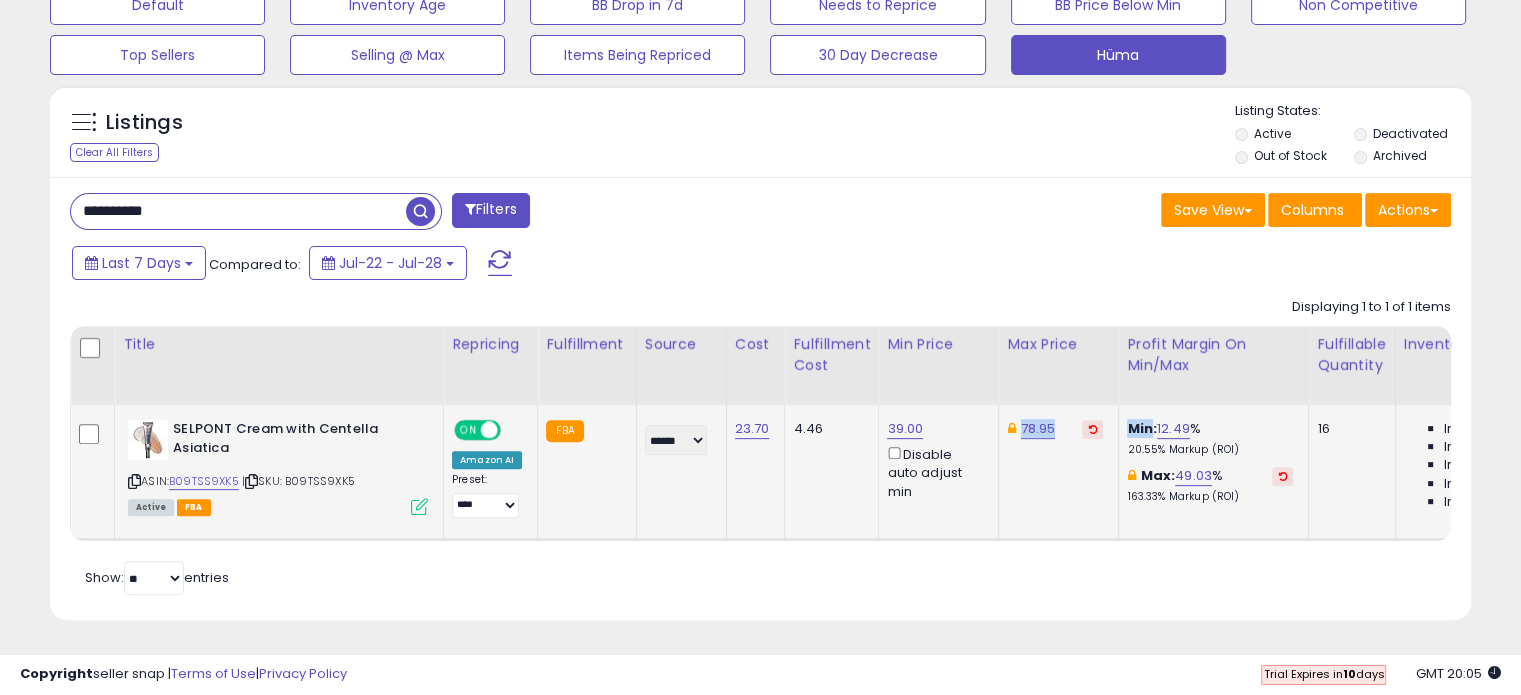 drag, startPoint x: 1007, startPoint y: 412, endPoint x: 1081, endPoint y: 416, distance: 74.10803 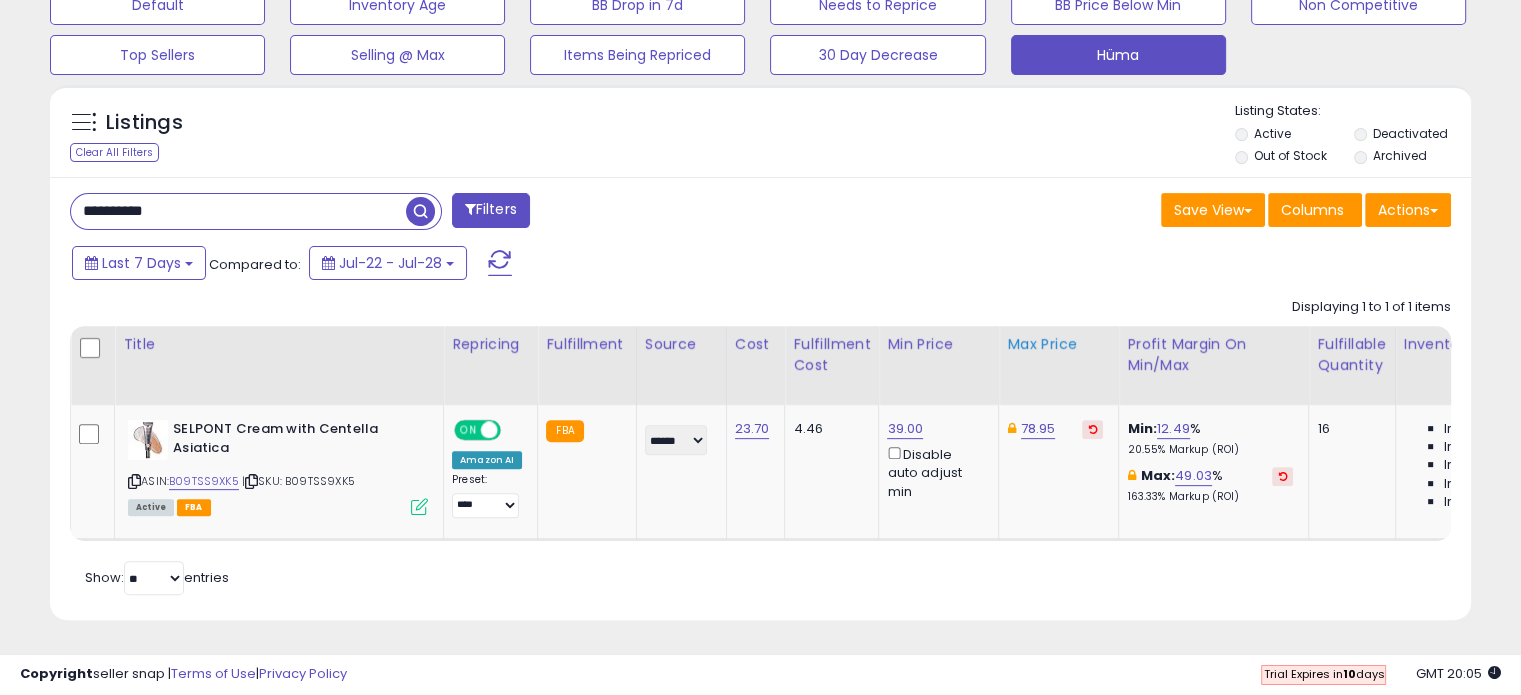 click on "Max Price" 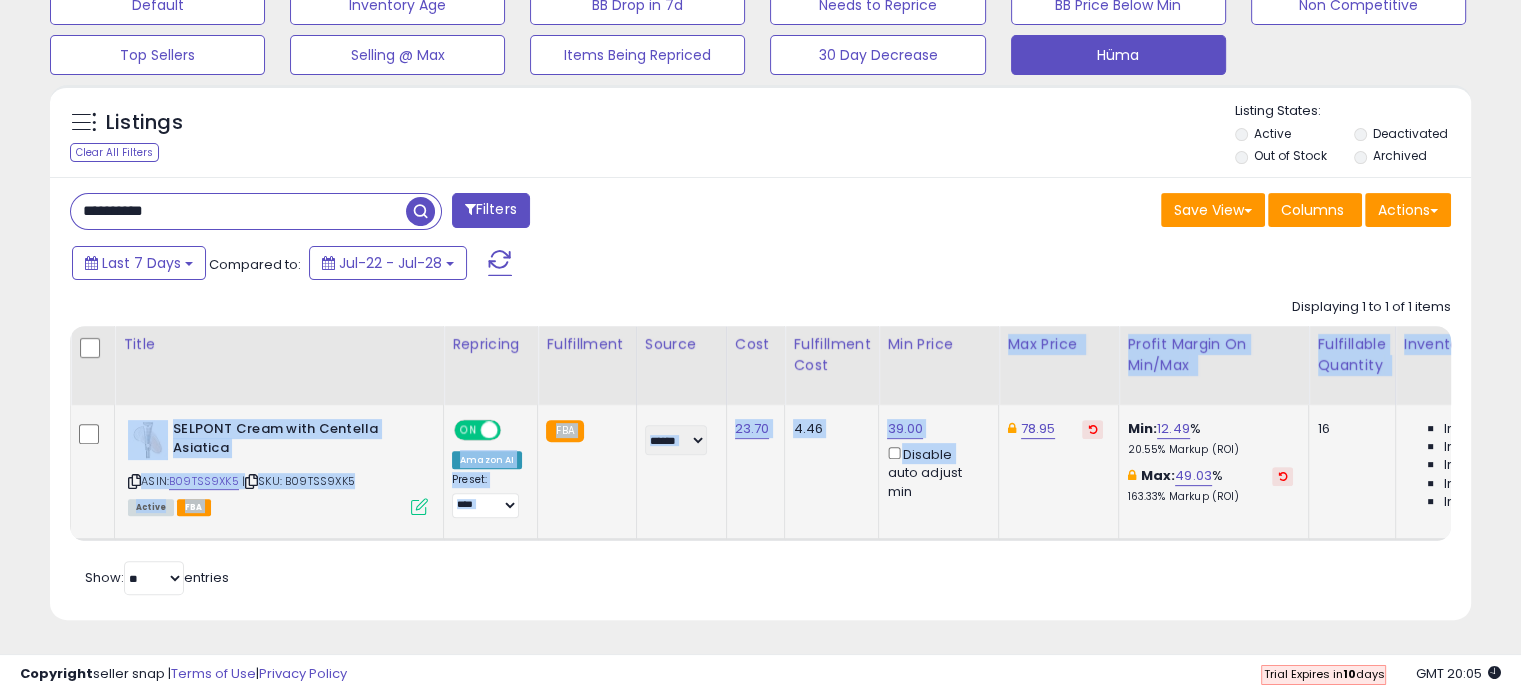 drag, startPoint x: 996, startPoint y: 381, endPoint x: 961, endPoint y: 445, distance: 72.94518 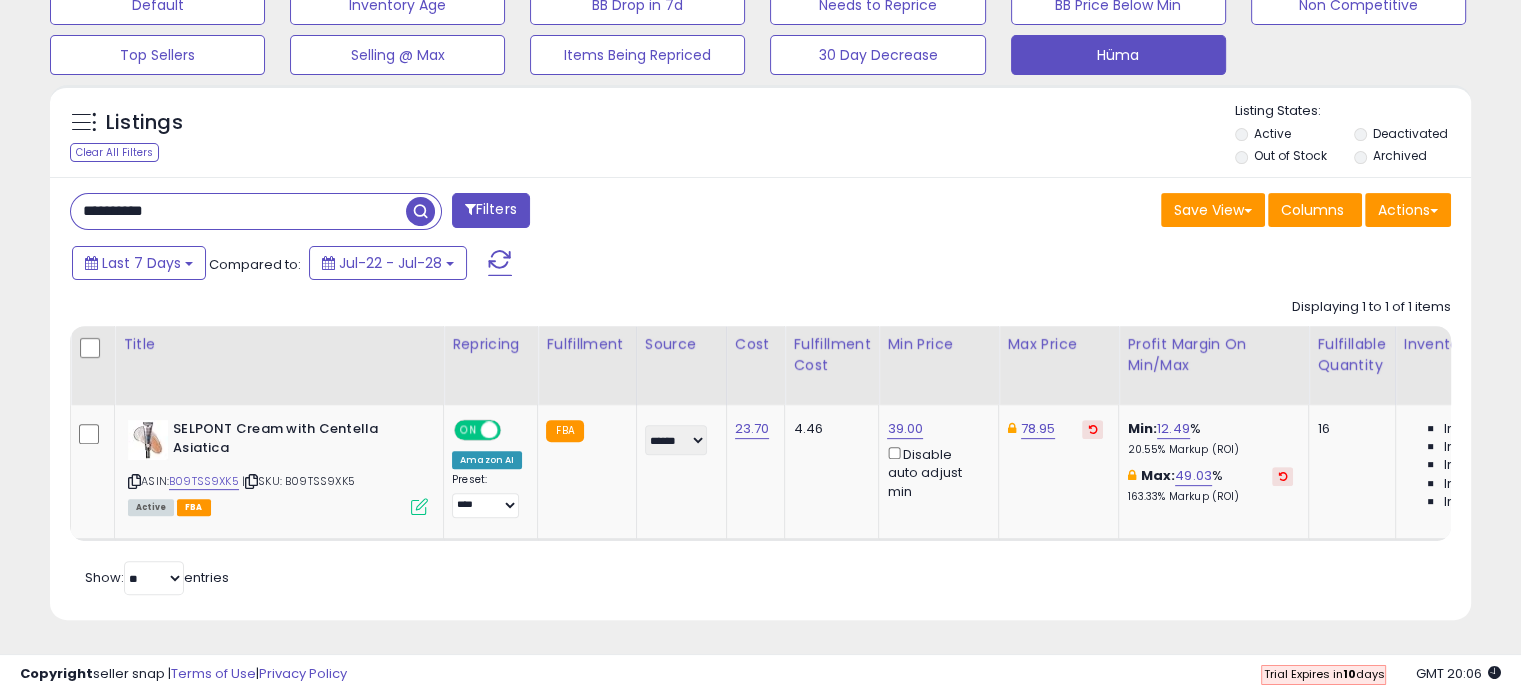 click on "**********" at bounding box center (238, 211) 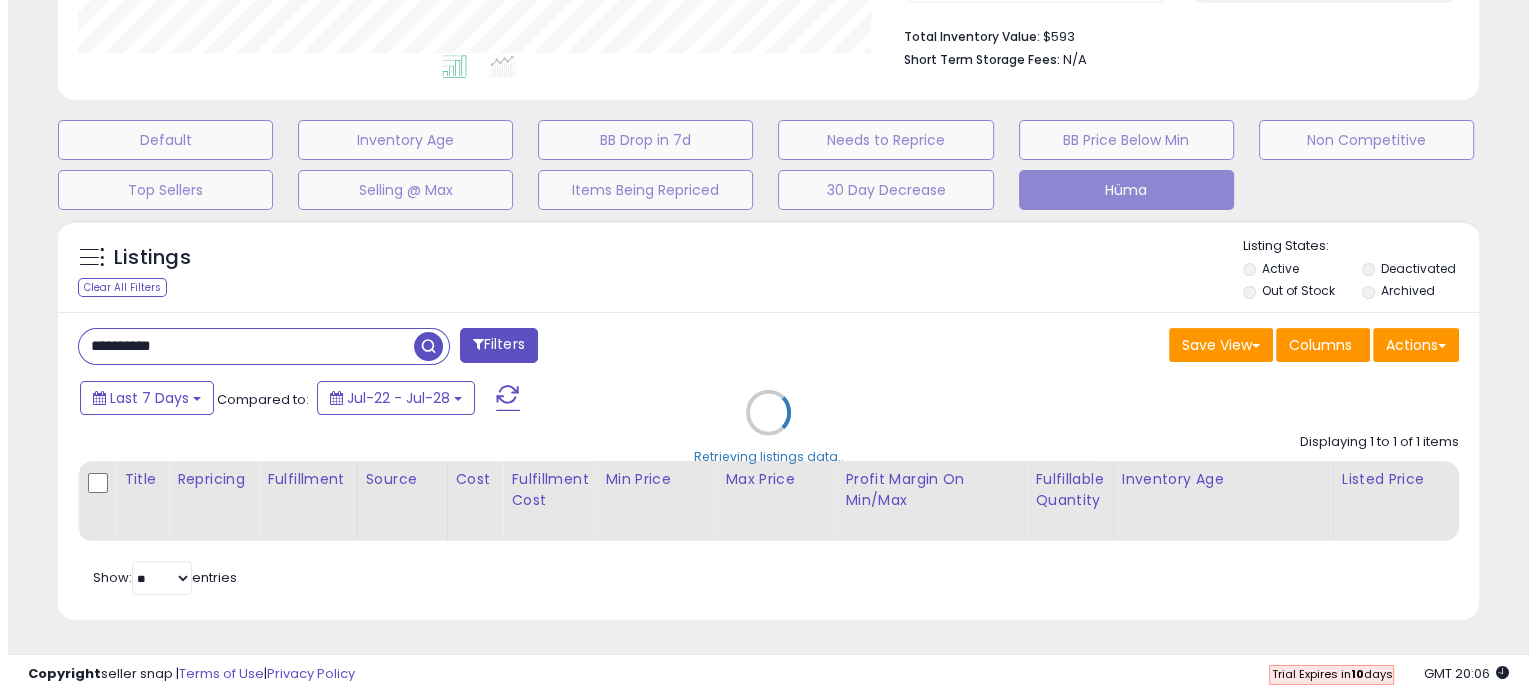 scroll, scrollTop: 524, scrollLeft: 0, axis: vertical 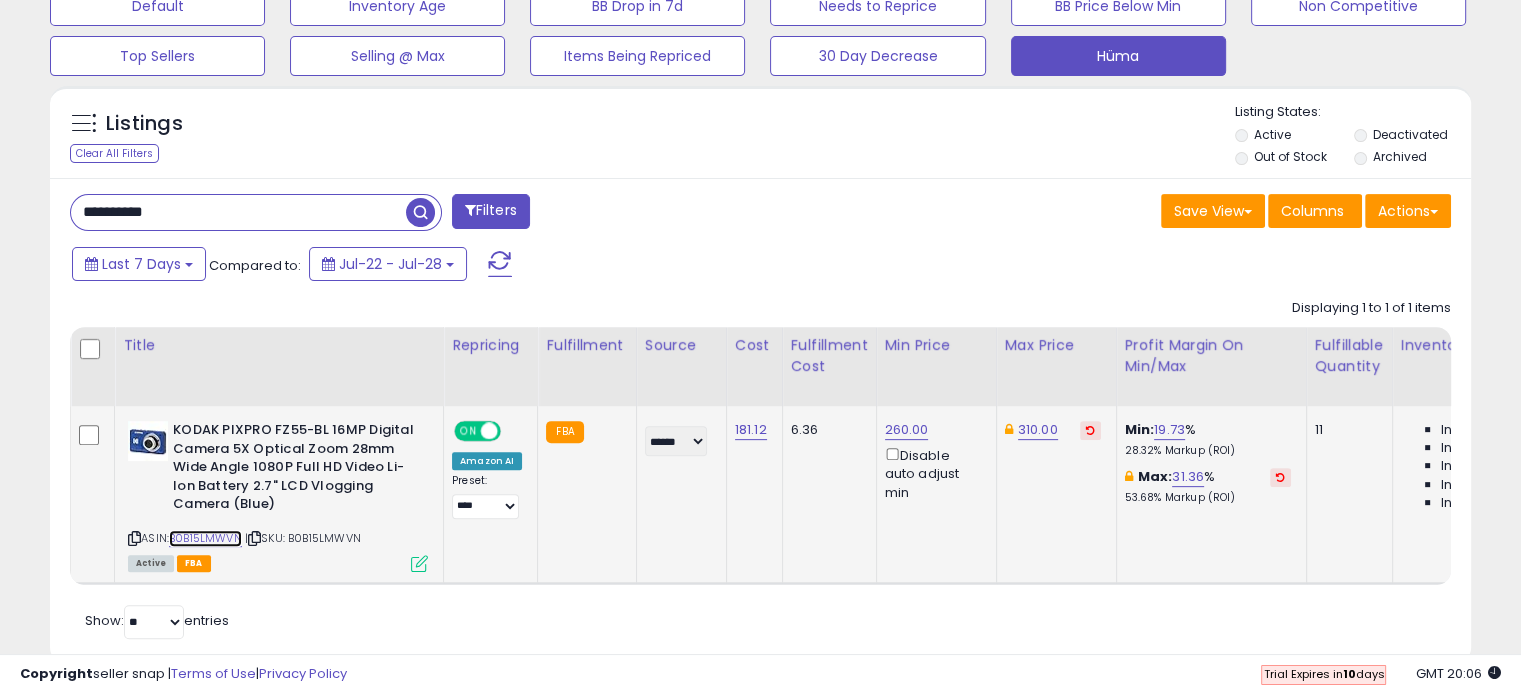 click on "B0B15LMWVN" at bounding box center (205, 538) 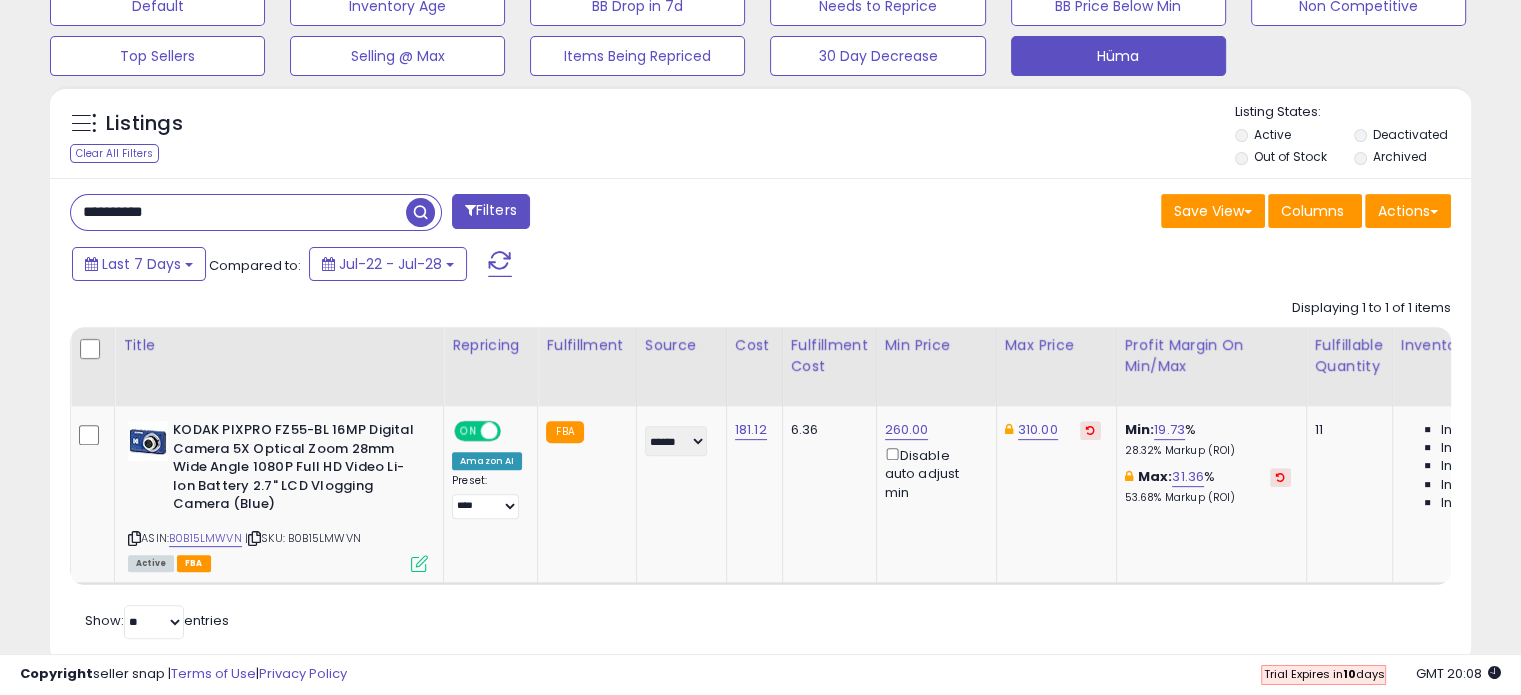 click on "**********" at bounding box center [238, 212] 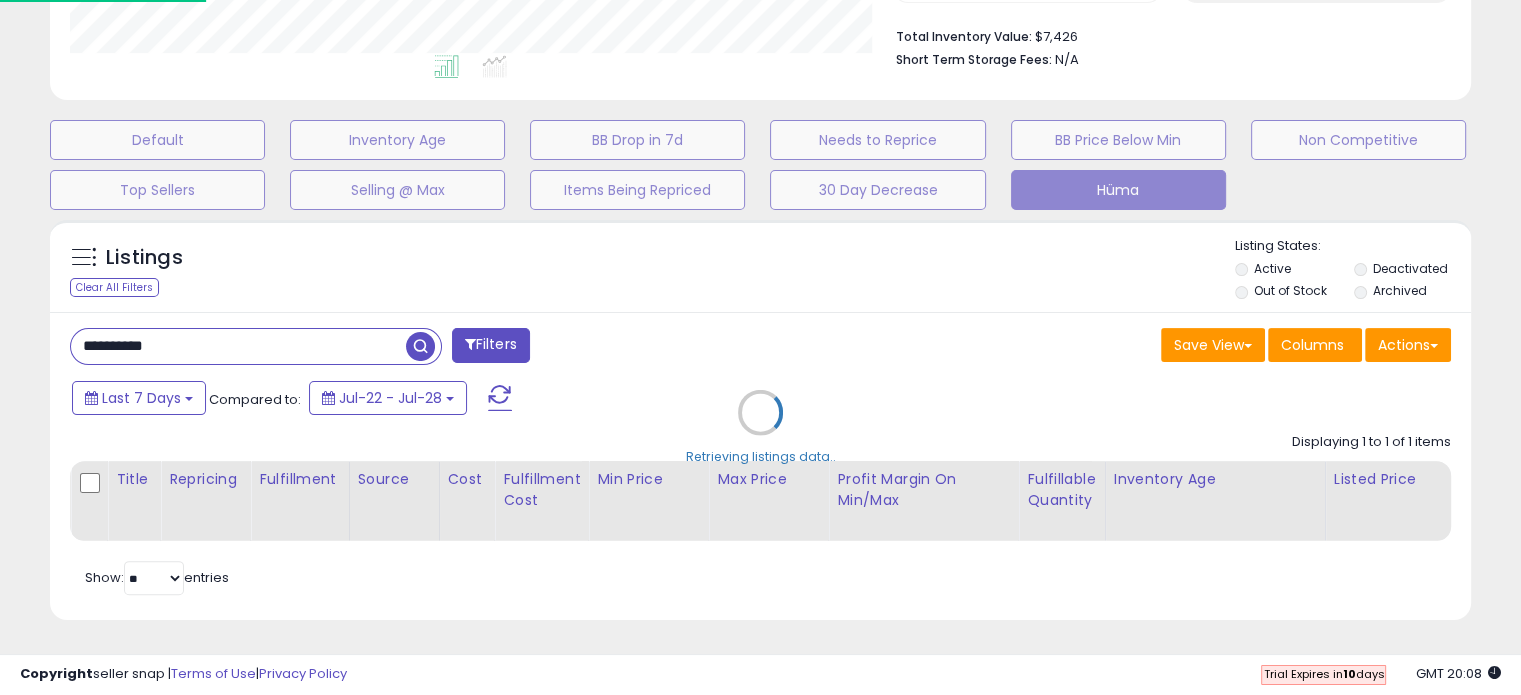 scroll, scrollTop: 999589, scrollLeft: 999168, axis: both 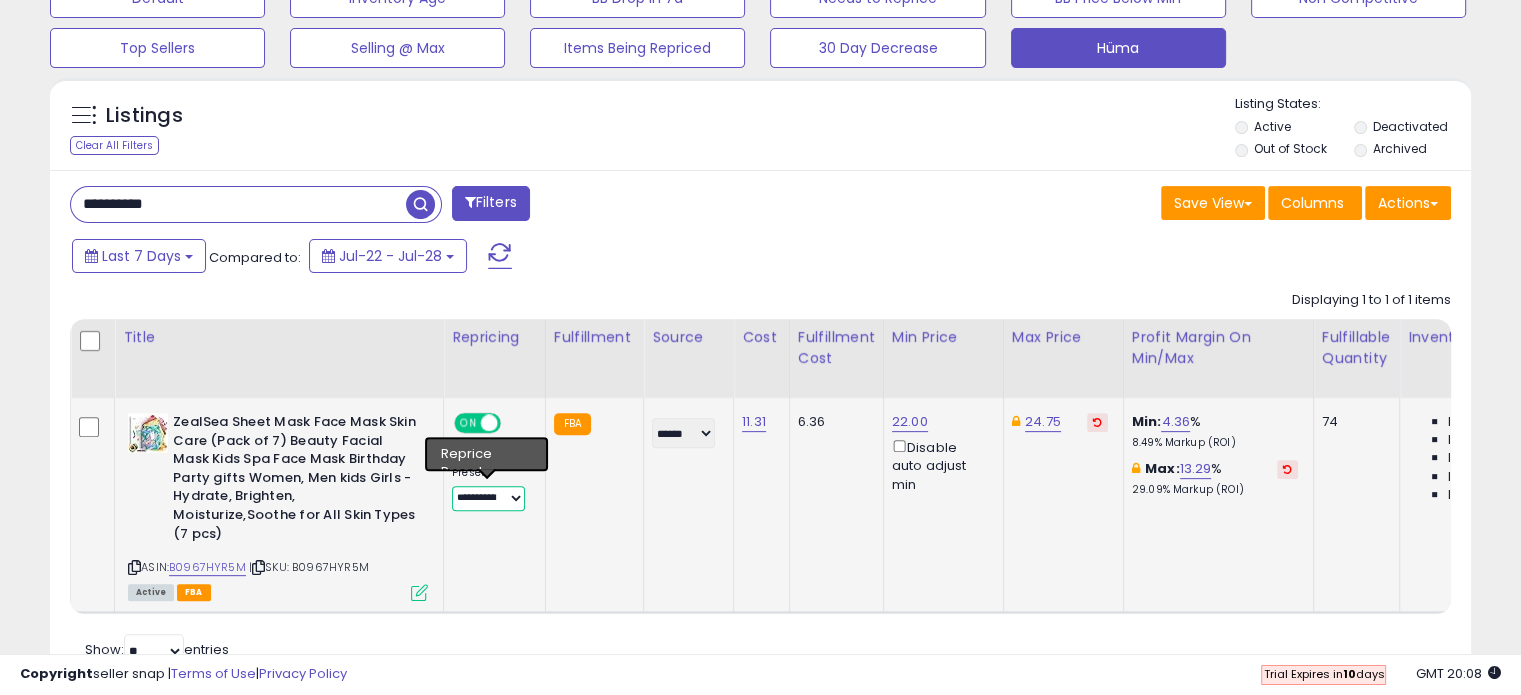 click on "**********" at bounding box center (488, 498) 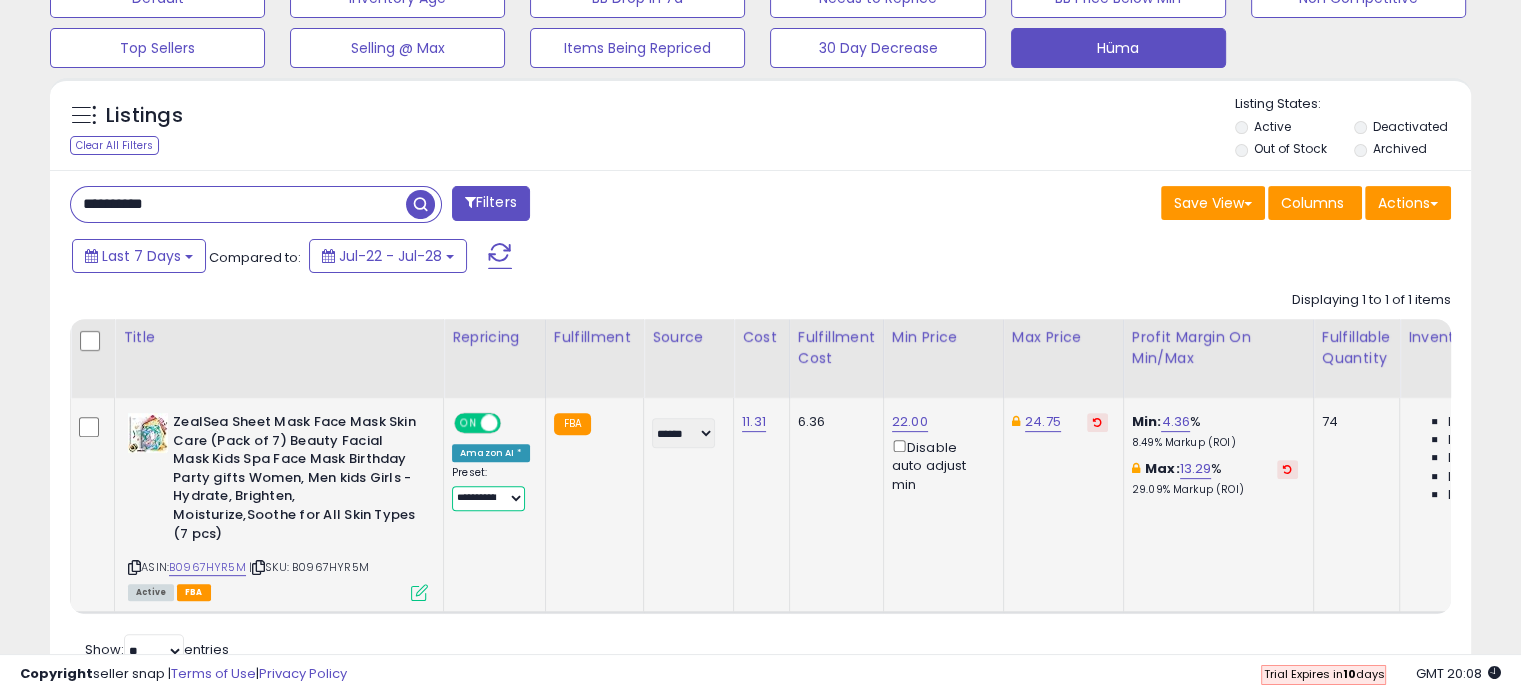 click on "**********" at bounding box center [488, 498] 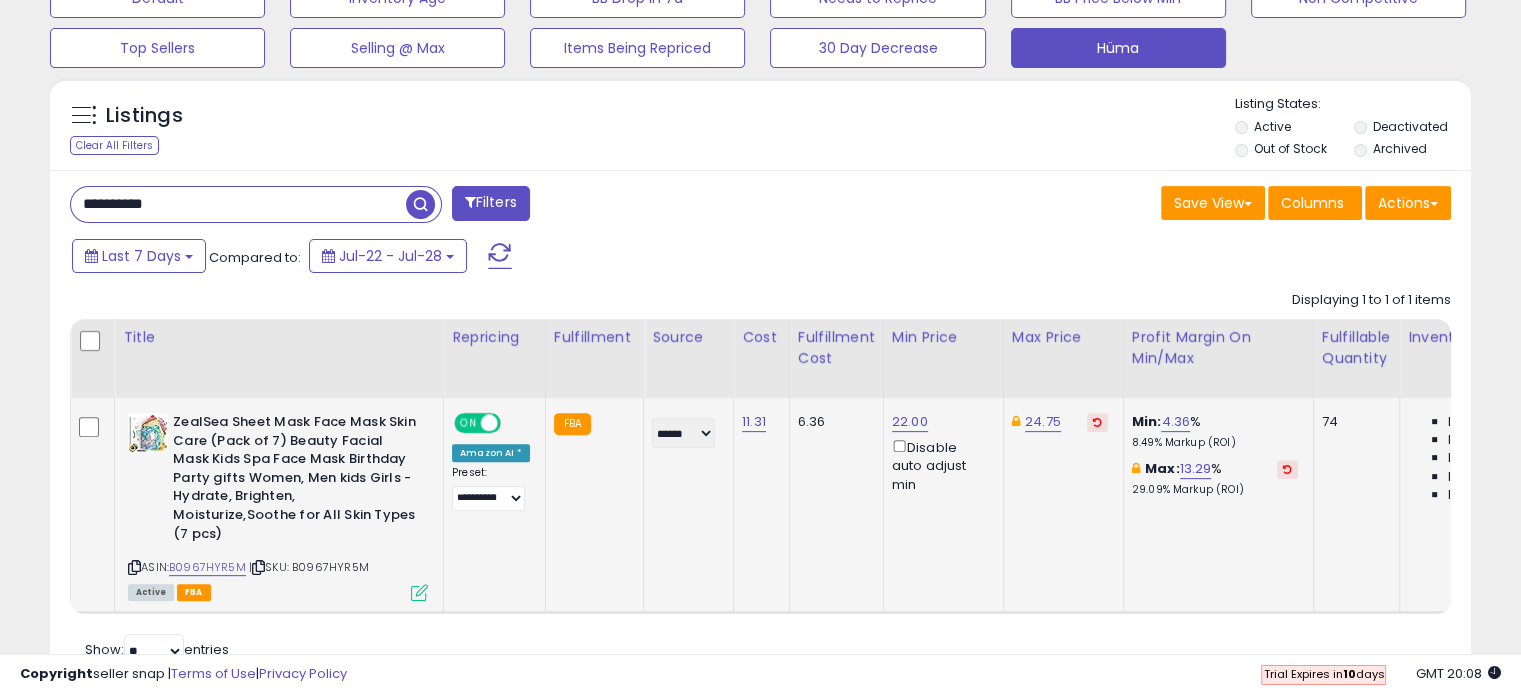 click on "24.75" at bounding box center [1060, 422] 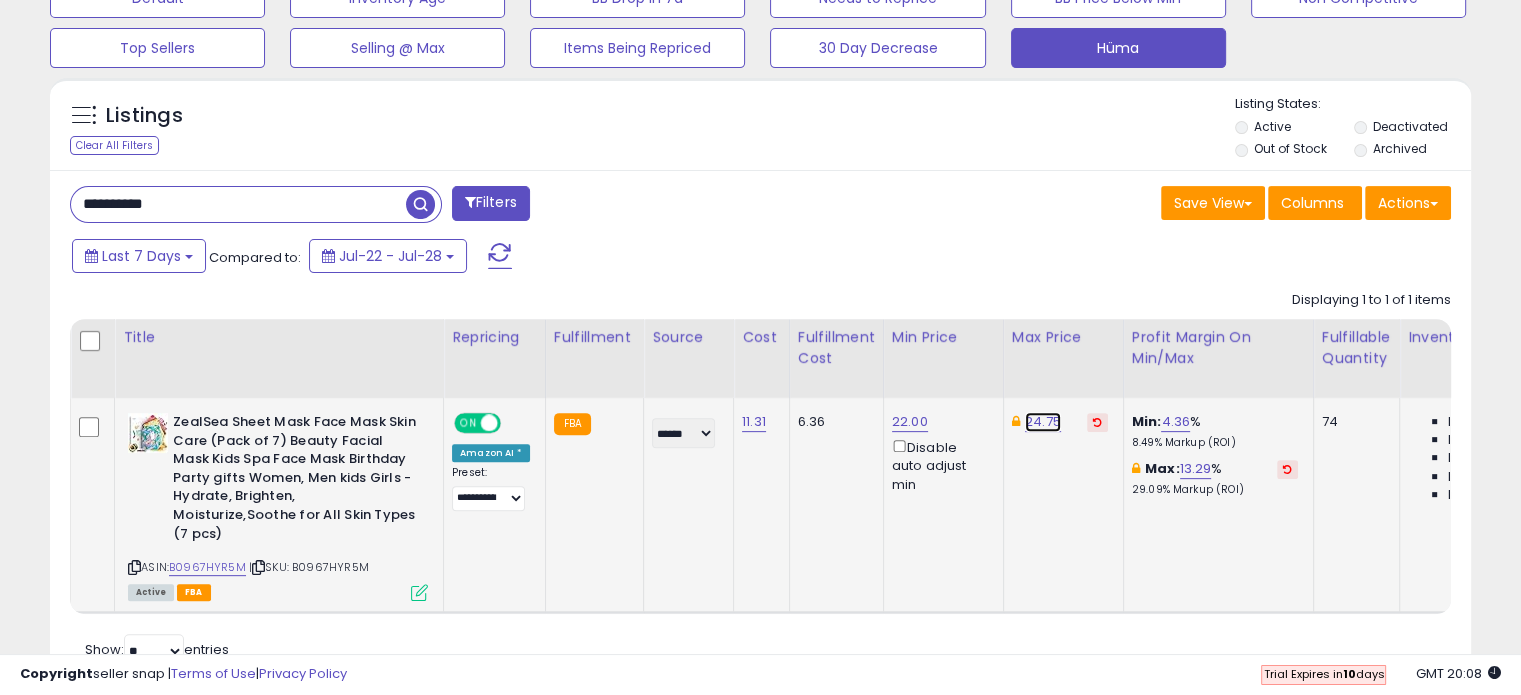 click on "24.75" at bounding box center [1043, 422] 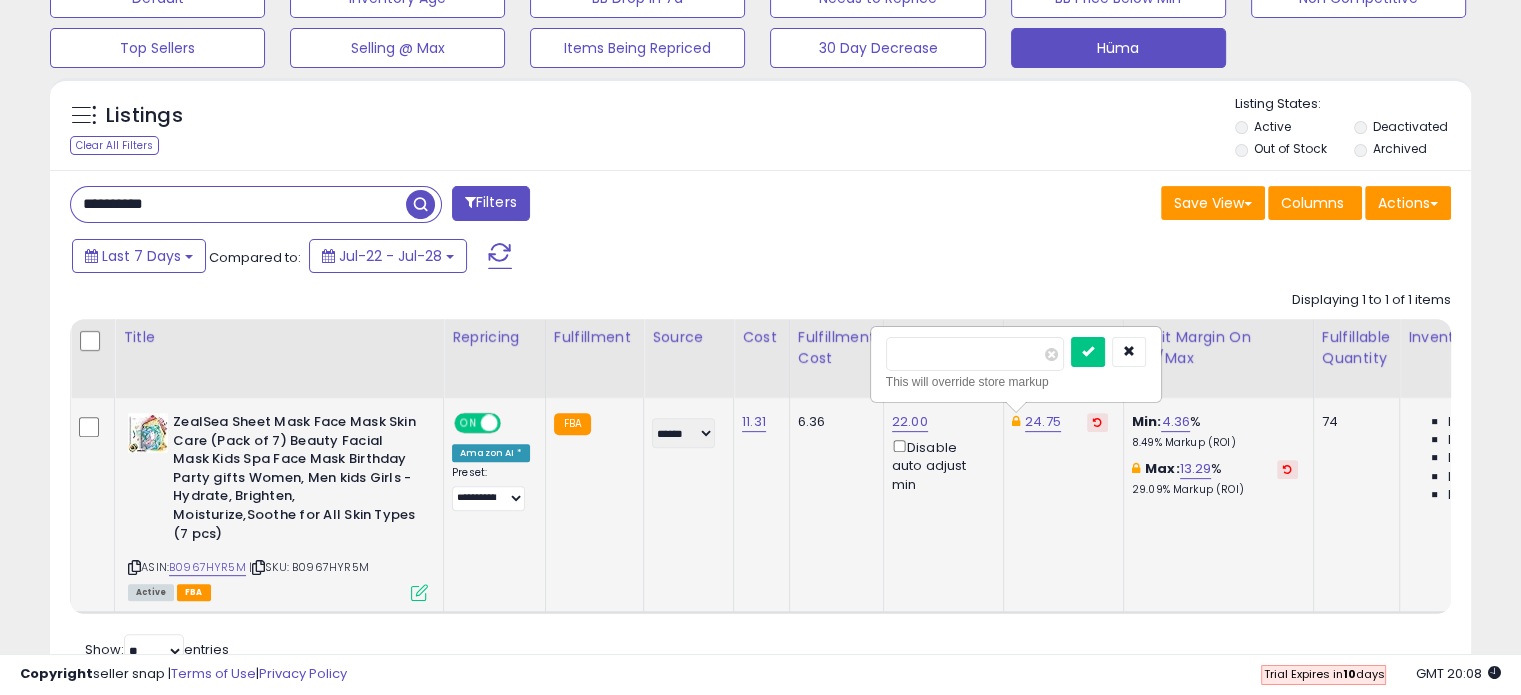 click on "This will override store markup" at bounding box center [1016, 382] 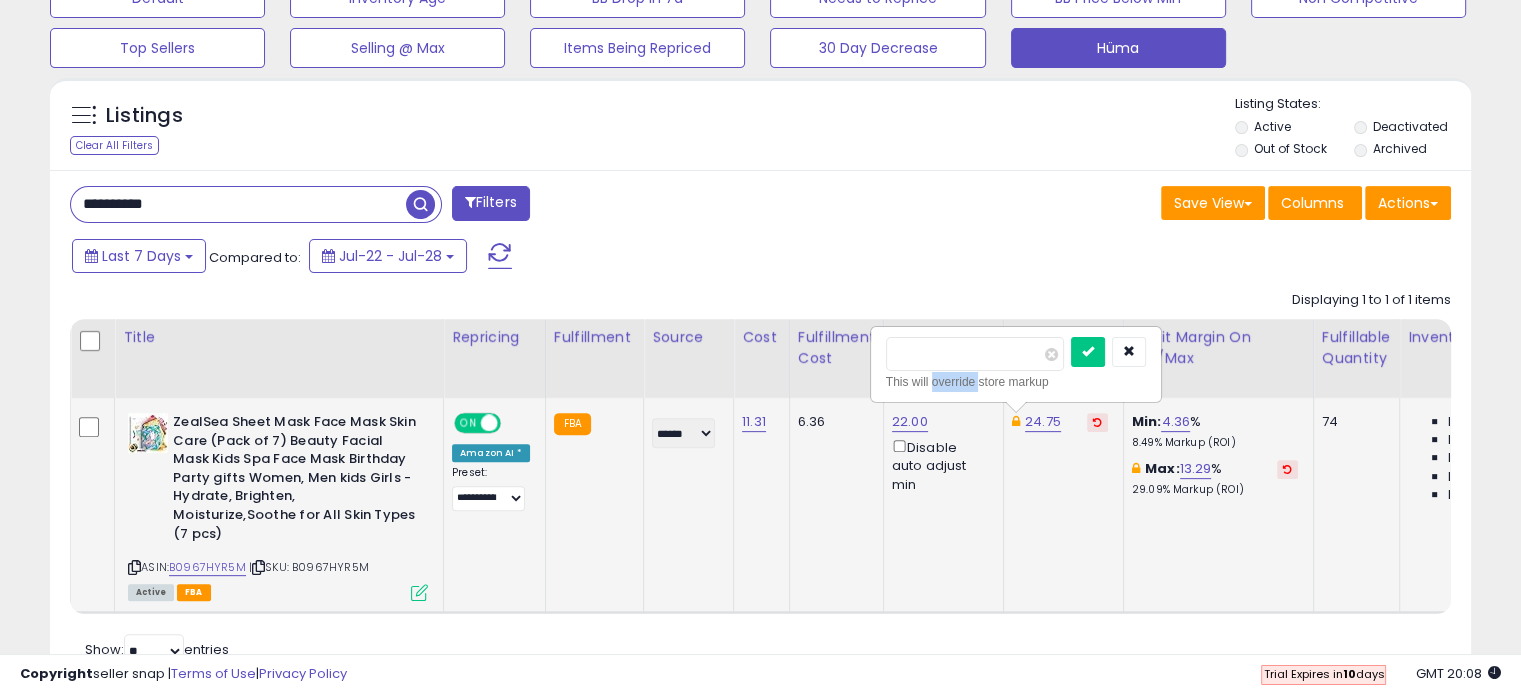 click on "This will override store markup" at bounding box center (1016, 382) 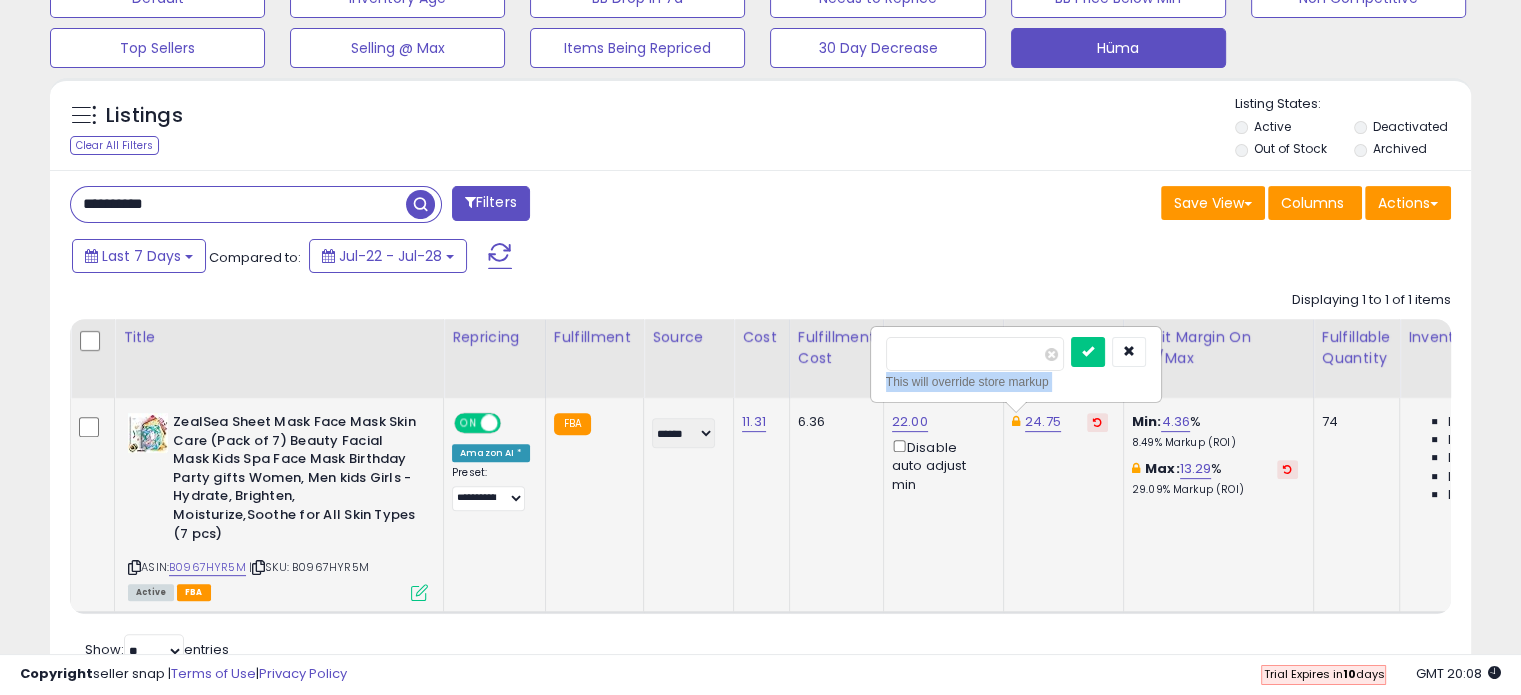 click on "This will override store markup" at bounding box center [1016, 382] 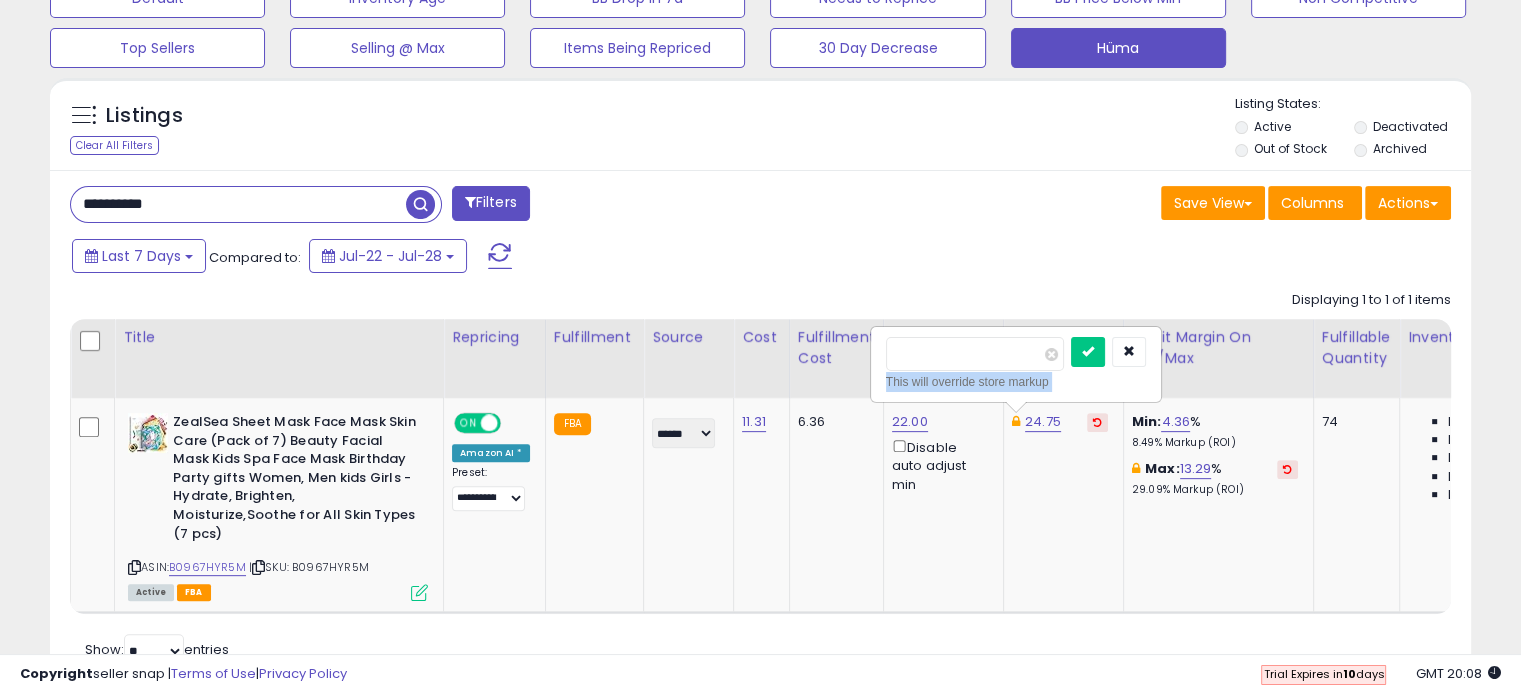 click at bounding box center [936, 346] 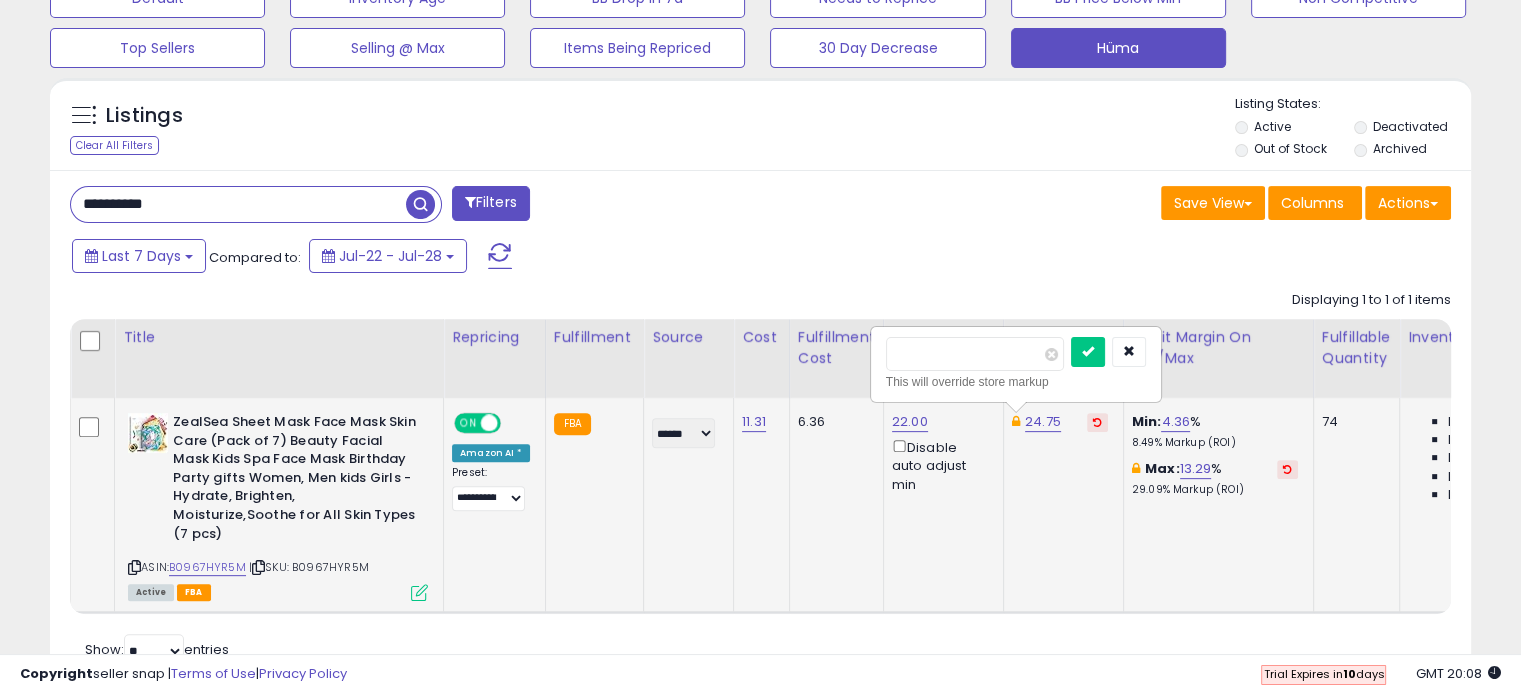 click on "24.75   ***** This will override store markup" 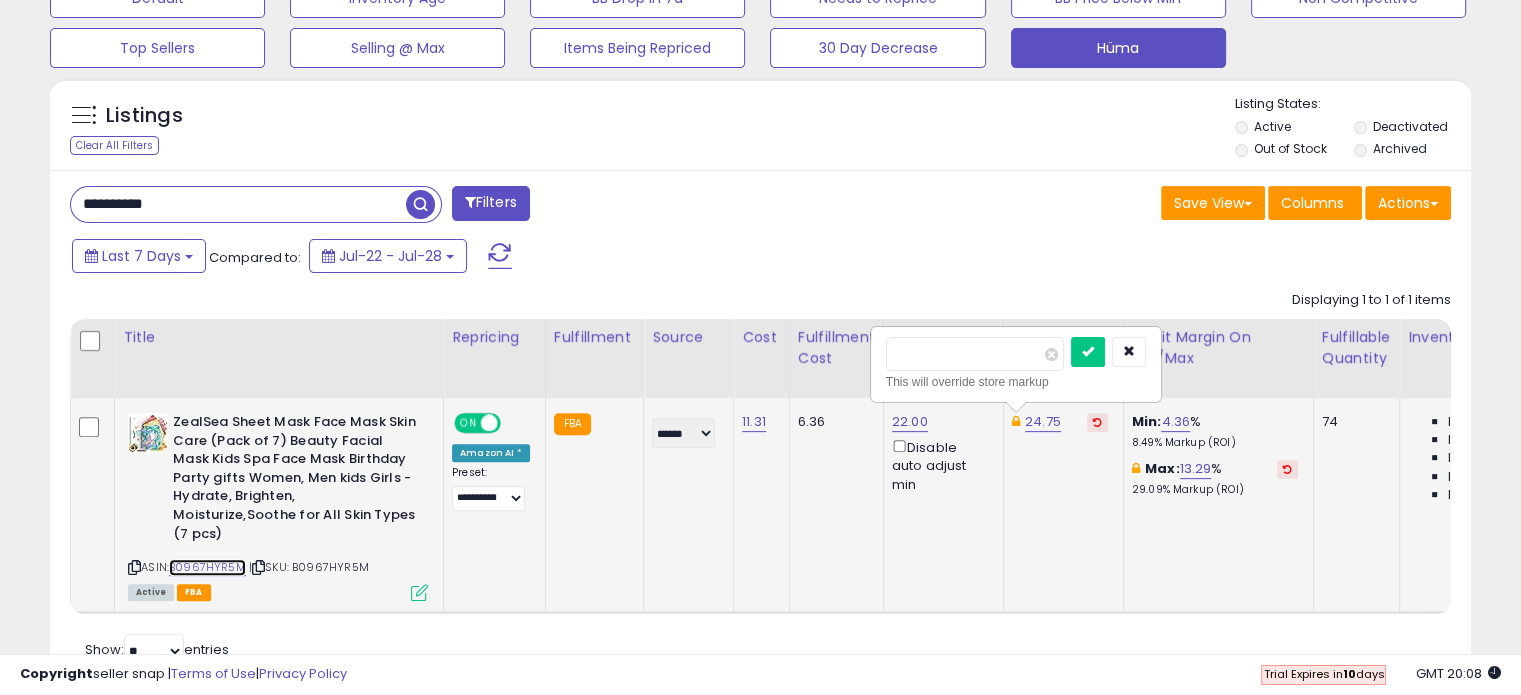 click on "B0967HYR5M" at bounding box center (207, 567) 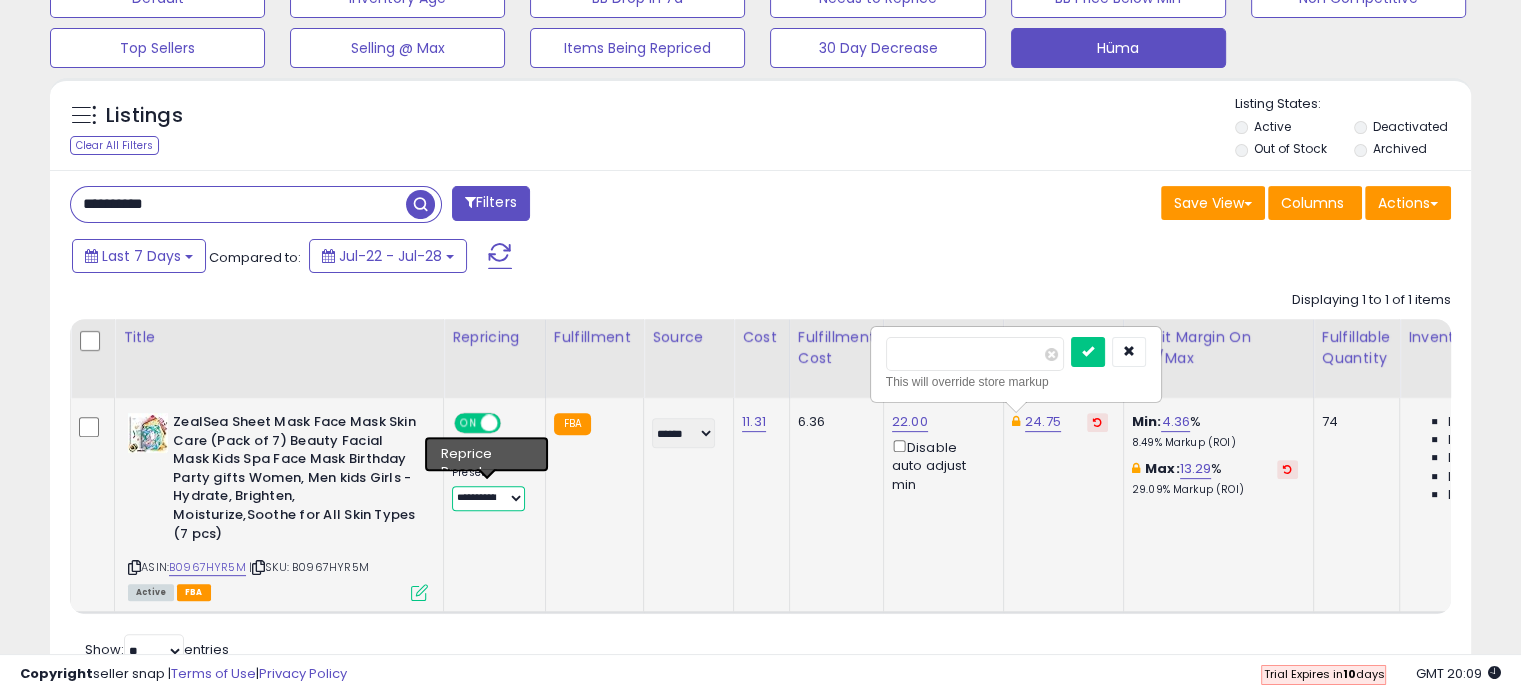 click on "**********" at bounding box center [488, 498] 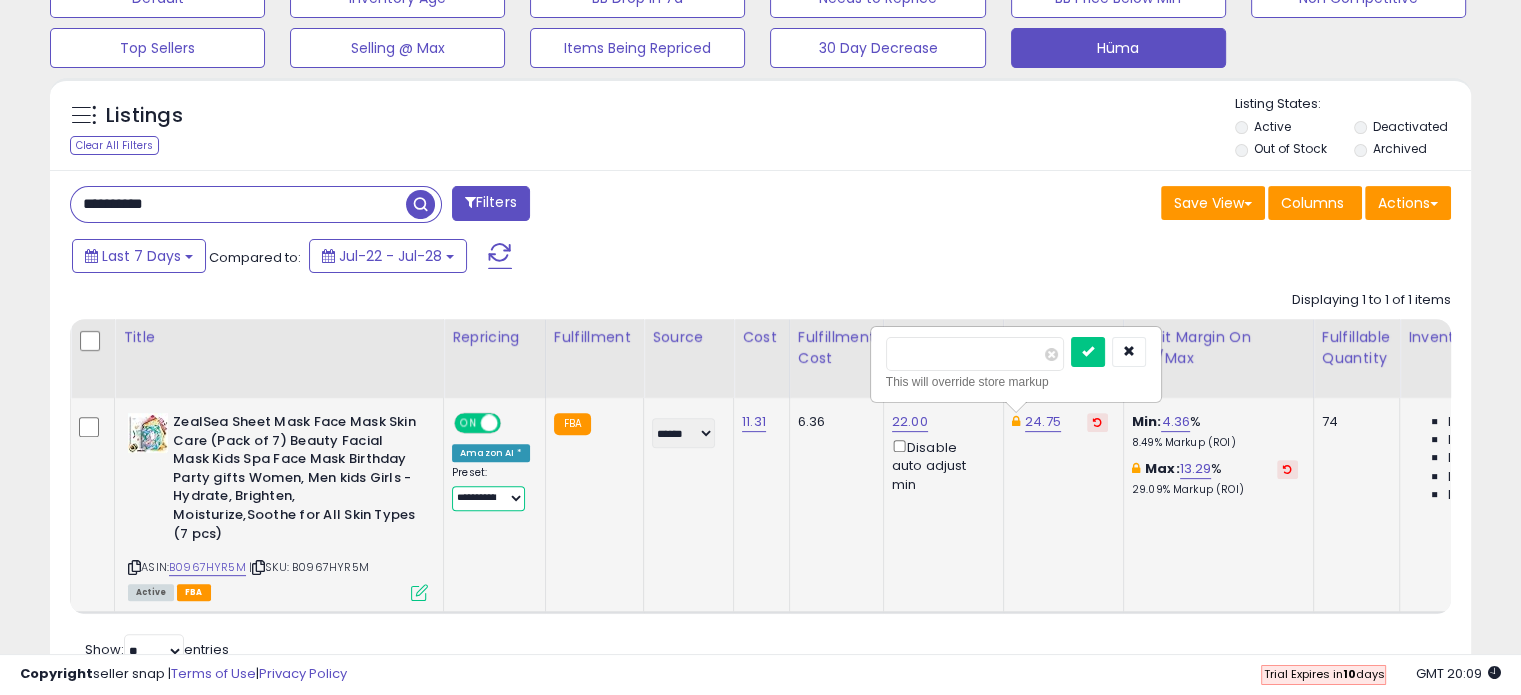 select on "**********" 